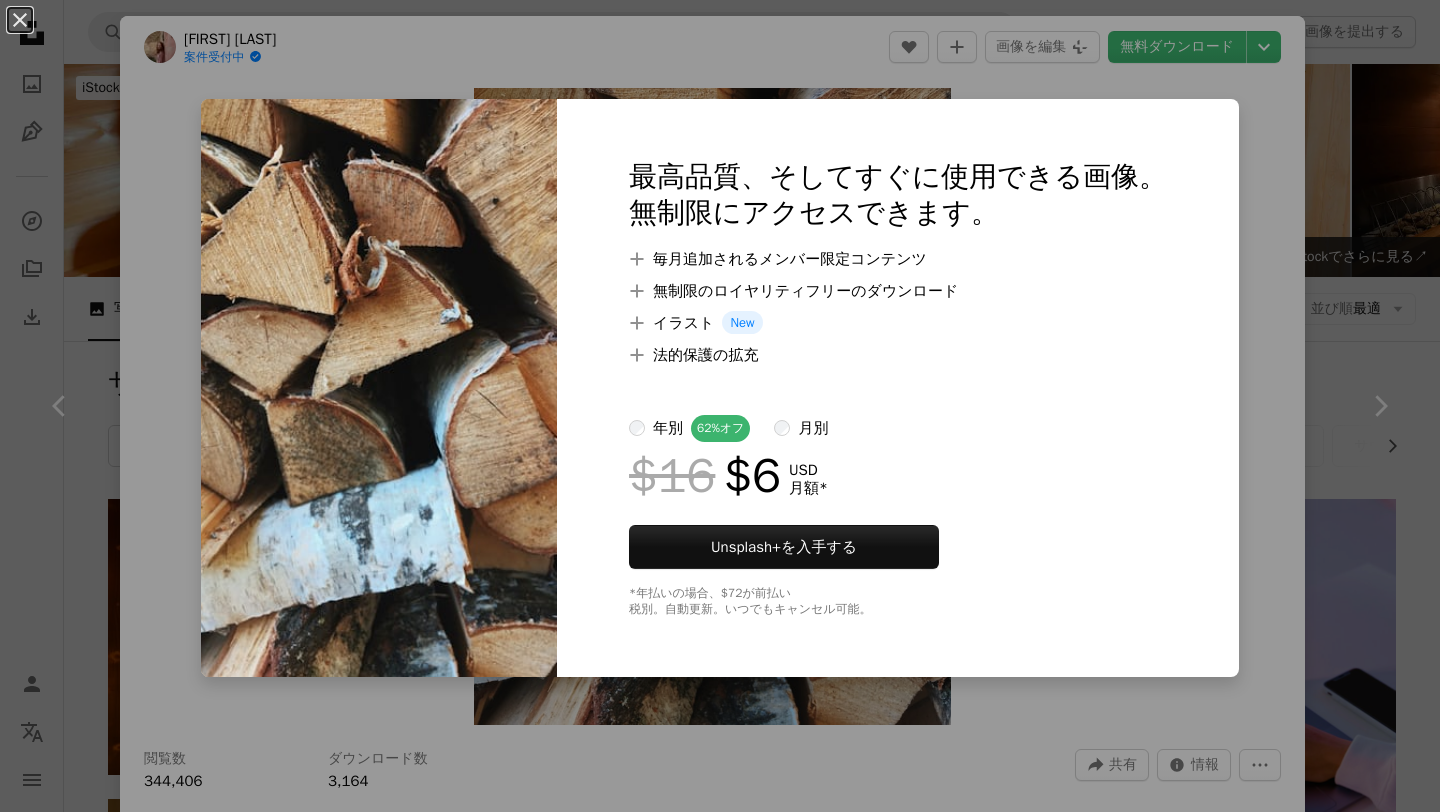 scroll, scrollTop: 6045, scrollLeft: 0, axis: vertical 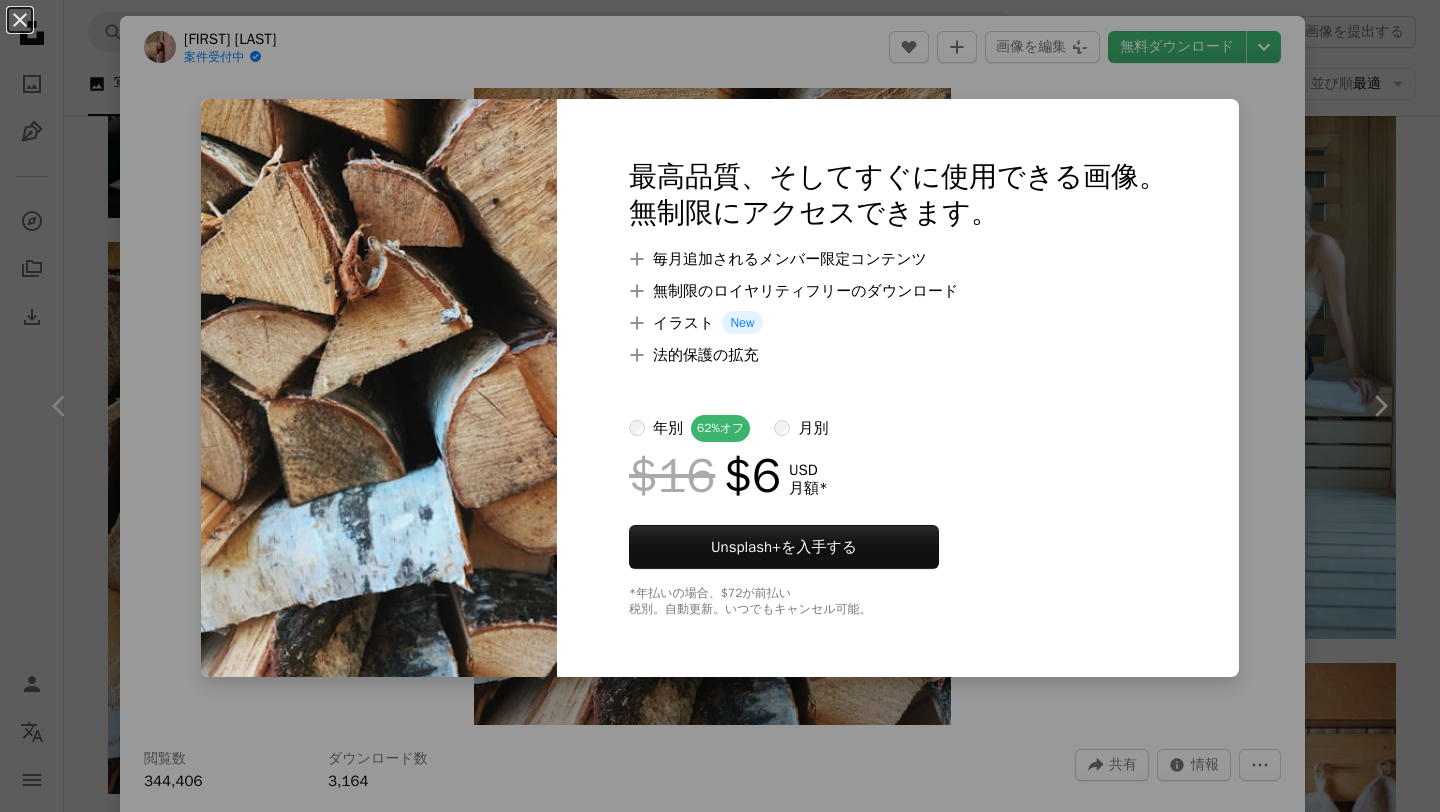 click on "An X shape 最高品質、そしてすぐに使用できる画像。 無制限にアクセスできます。 A plus sign 毎月追加されるメンバー限定コンテンツ A plus sign 無制限のロイヤリティフリーのダウンロード A plus sign イラスト  New A plus sign 法的保護の拡充 年別 62% オフ 月別 $16   $6 USD 月額 * Unsplash+ を入手する *年払いの場合、 $72 が前払い 税別。自動更新。いつでもキャンセル可能。" at bounding box center (720, 406) 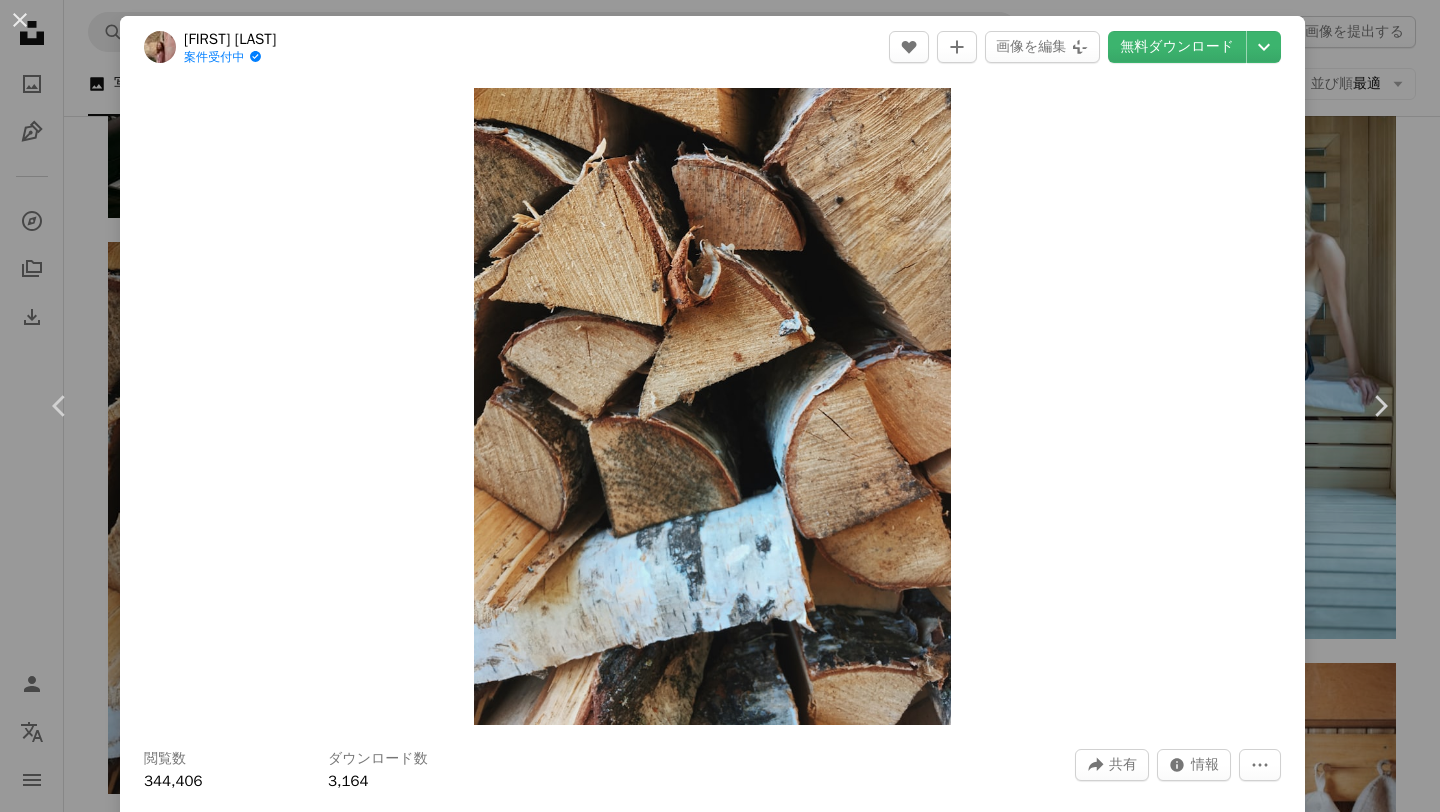 click on "An X shape 最高品質、そしてすぐに使用できる画像。 無制限にアクセスできます。 A plus sign 毎月追加されるメンバー限定コンテンツ A plus sign 無制限のロイヤリティフリーのダウンロード A plus sign イラスト  New A plus sign 法的保護の拡充 年別 62% オフ 月別 $16   $6 USD 月額 * Unsplash+ を入手する *年払いの場合、 $72 が前払い 税別。自動更新。いつでもキャンセル可能。" at bounding box center [720, 4022] 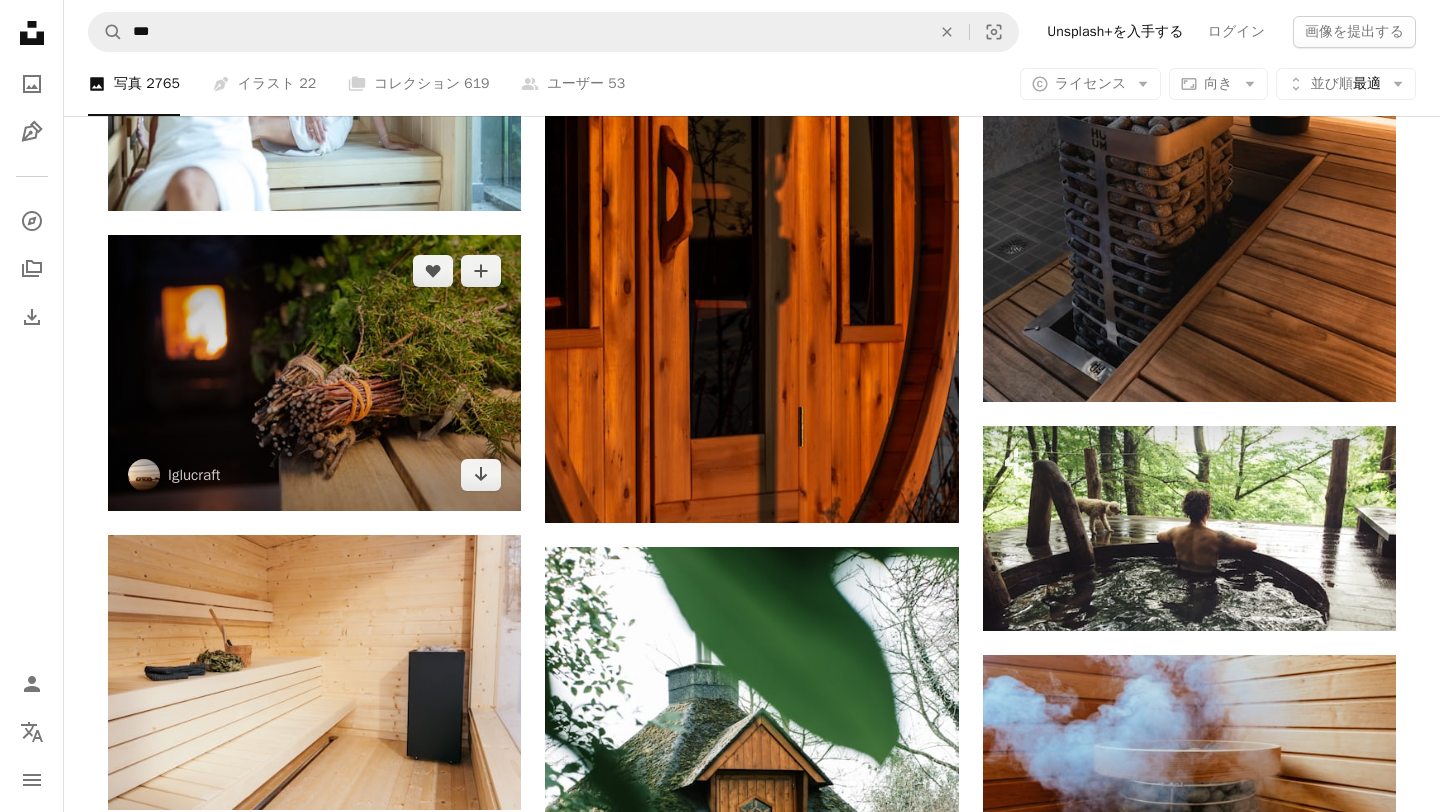 scroll, scrollTop: 7210, scrollLeft: 0, axis: vertical 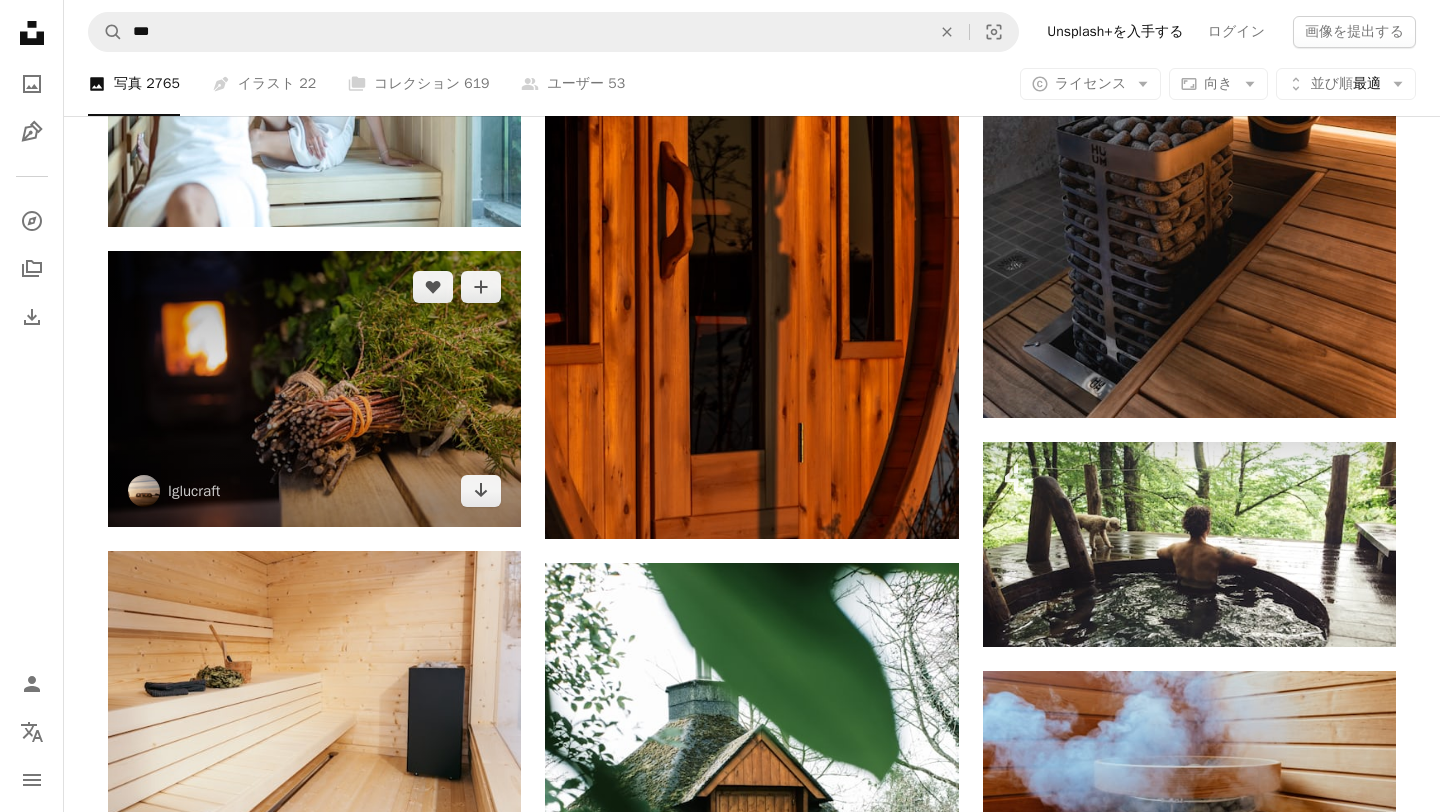 click at bounding box center [314, 388] 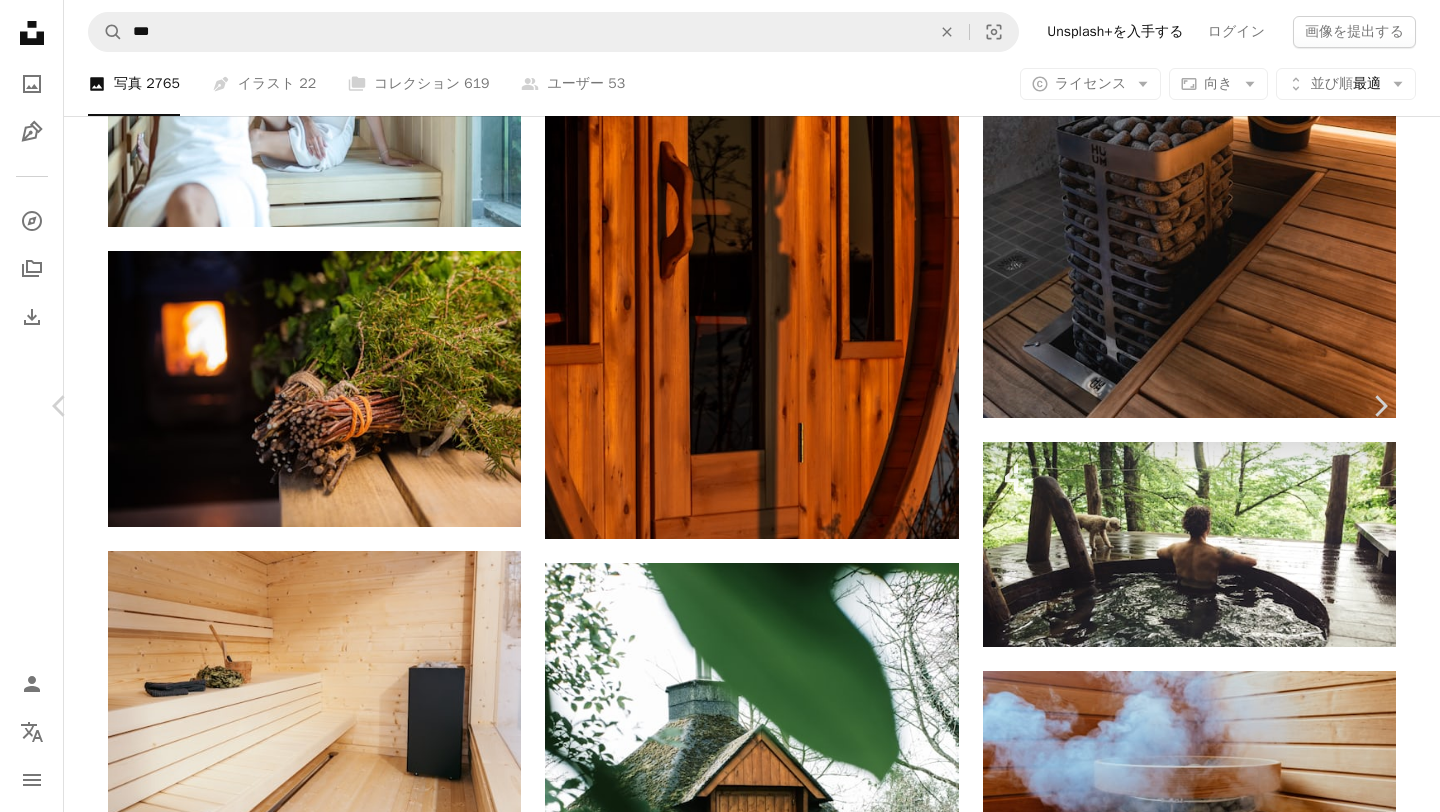 click on "無料ダウンロード" at bounding box center (1177, 5019) 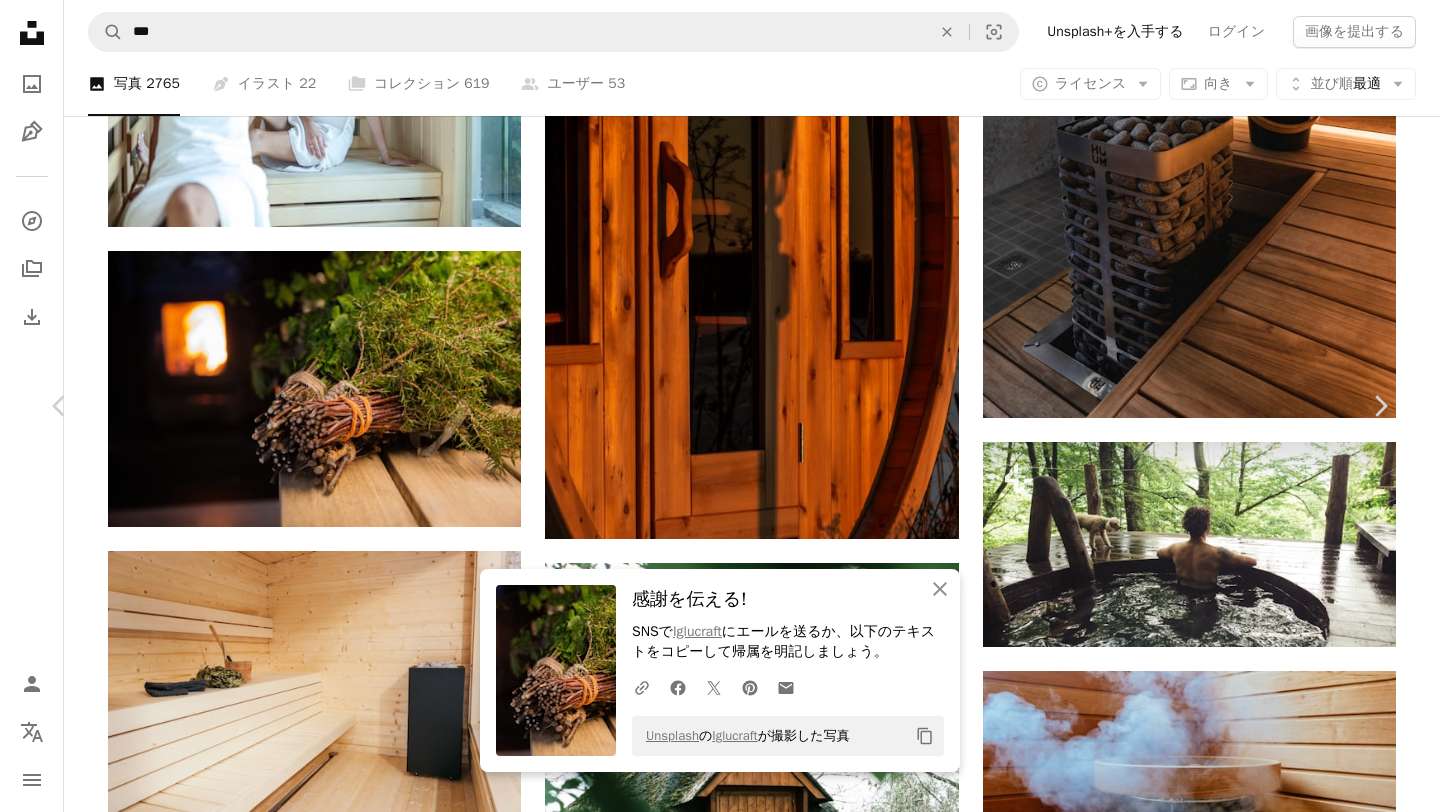 click on "Iglucraft [FIRST] [LAST]" at bounding box center [720, 5378] 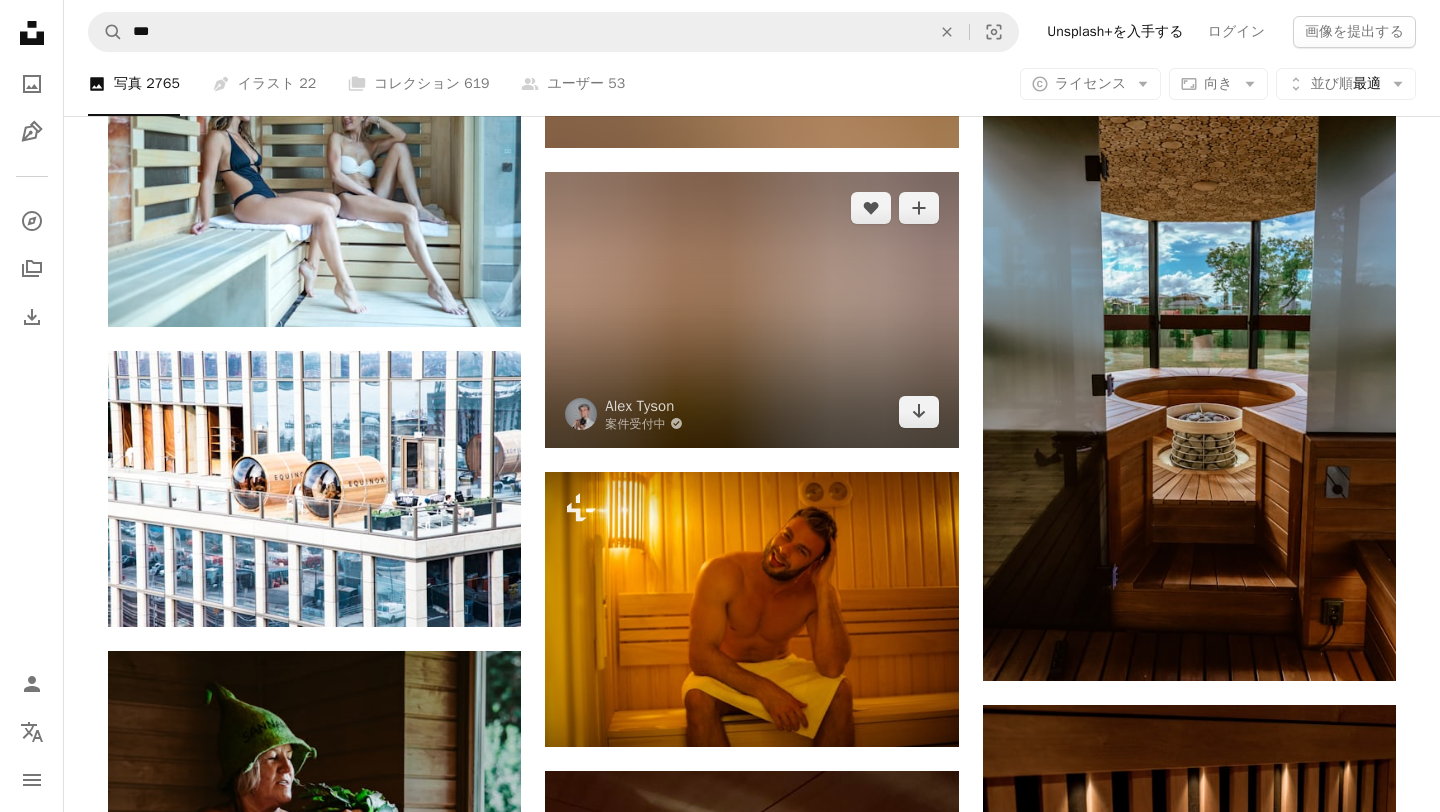 scroll, scrollTop: 23631, scrollLeft: 0, axis: vertical 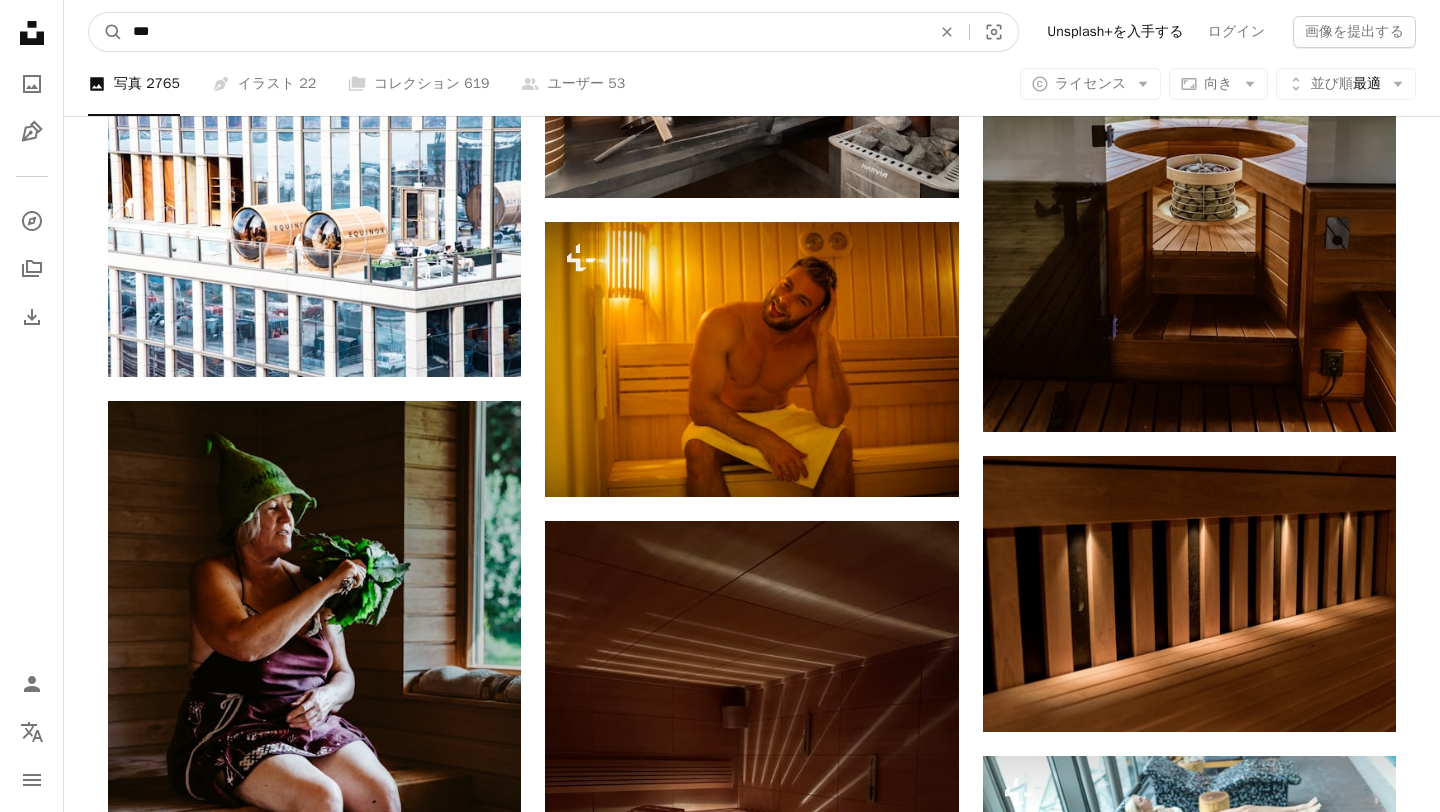 click on "***" at bounding box center (524, 32) 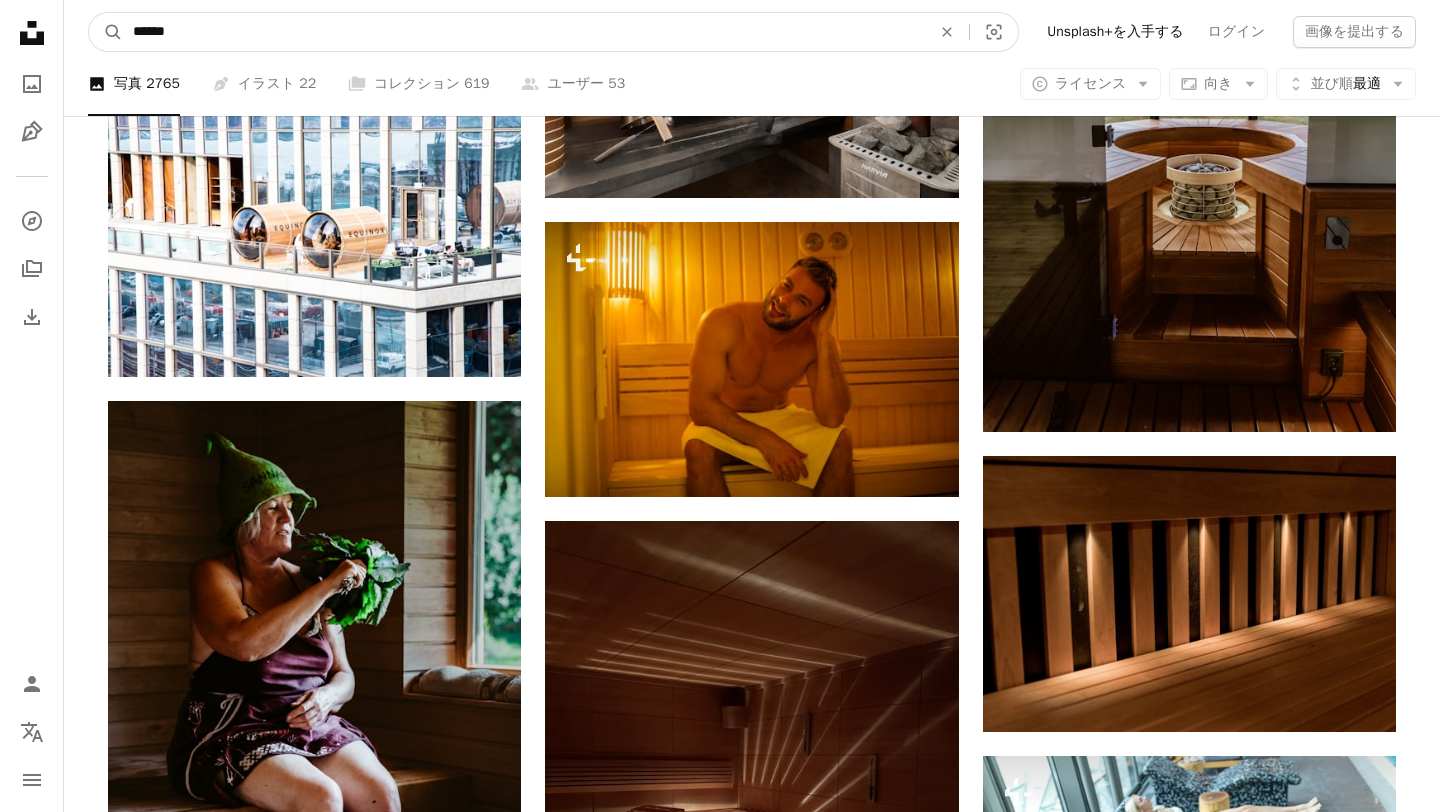 type on "******" 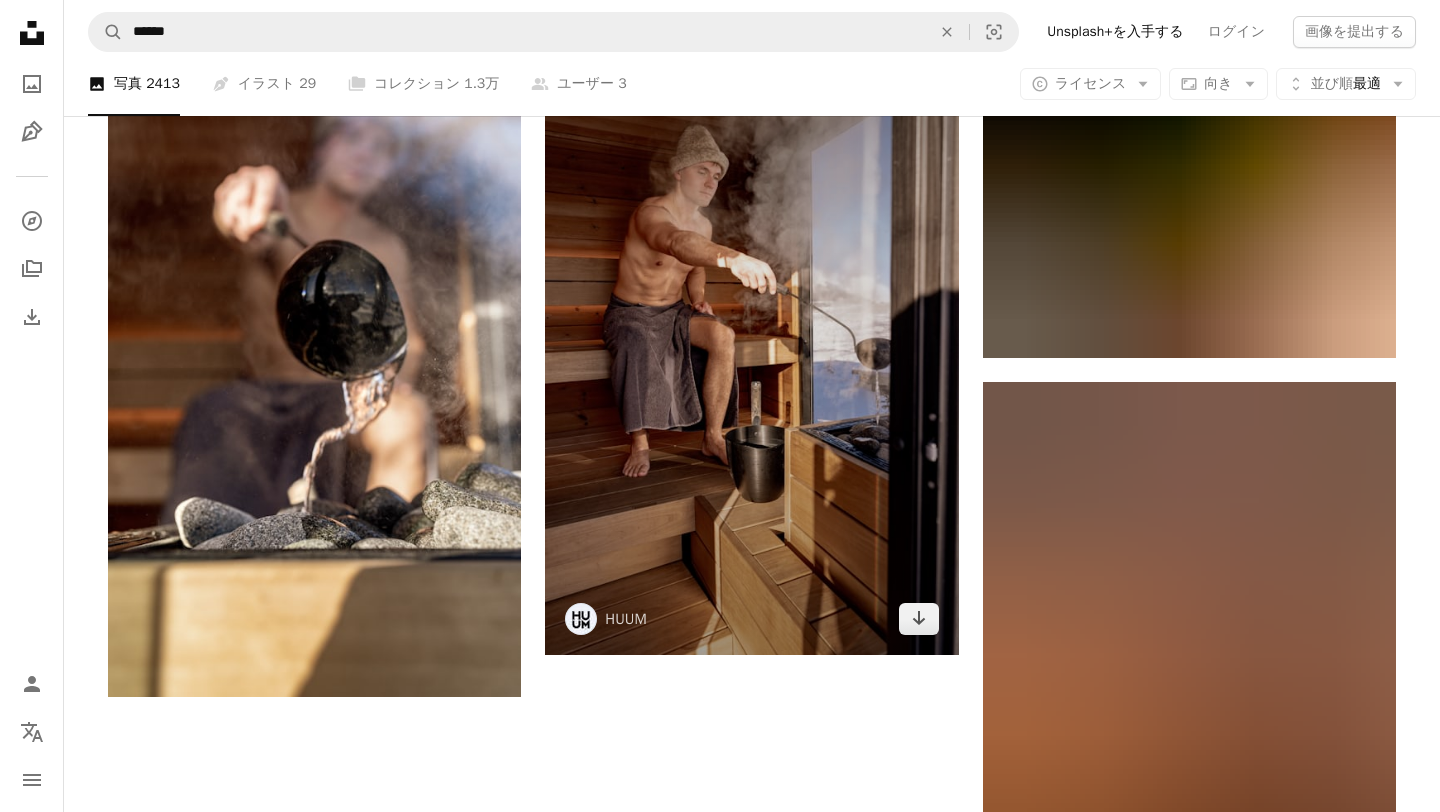 scroll, scrollTop: 3834, scrollLeft: 0, axis: vertical 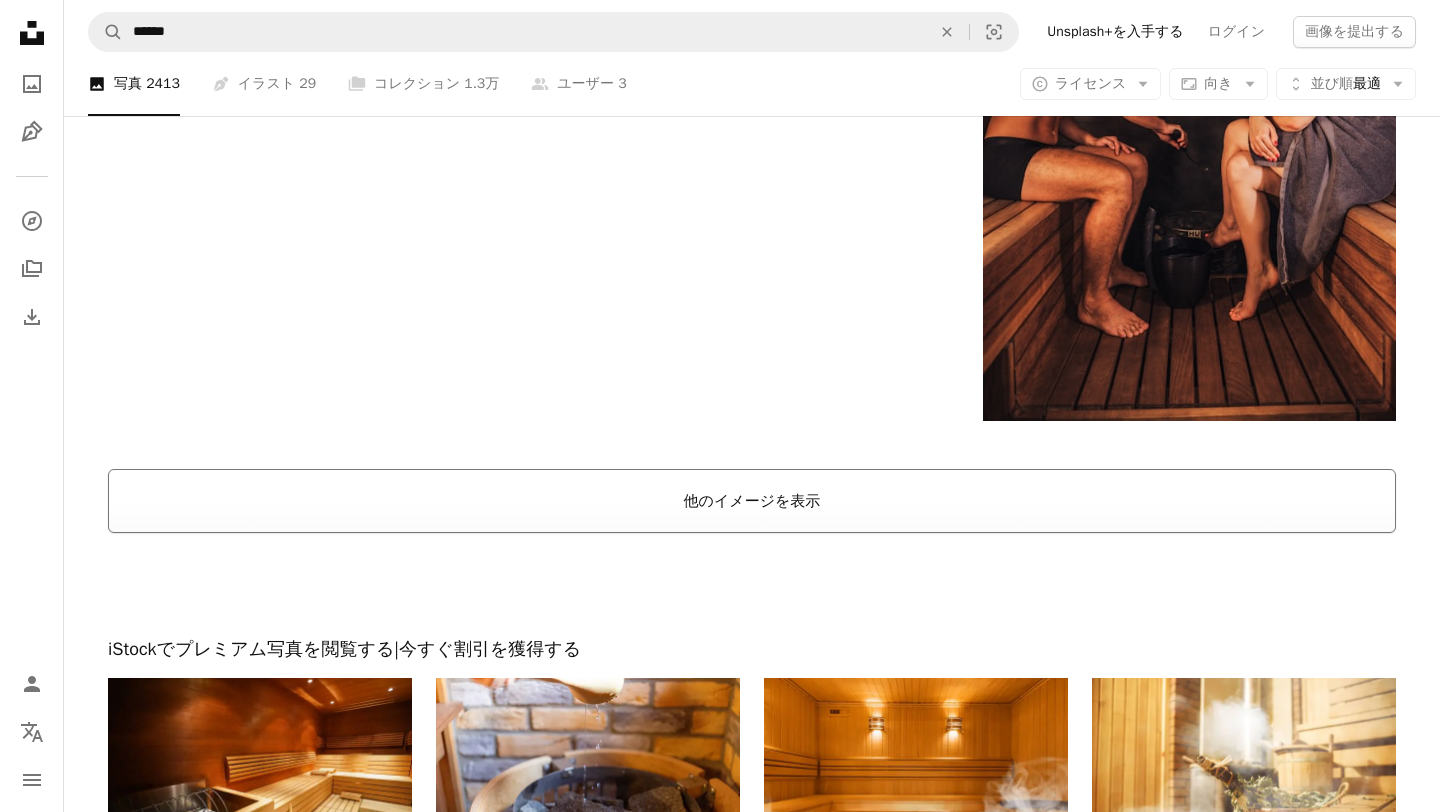 click on "他のイメージを表示" at bounding box center (752, 501) 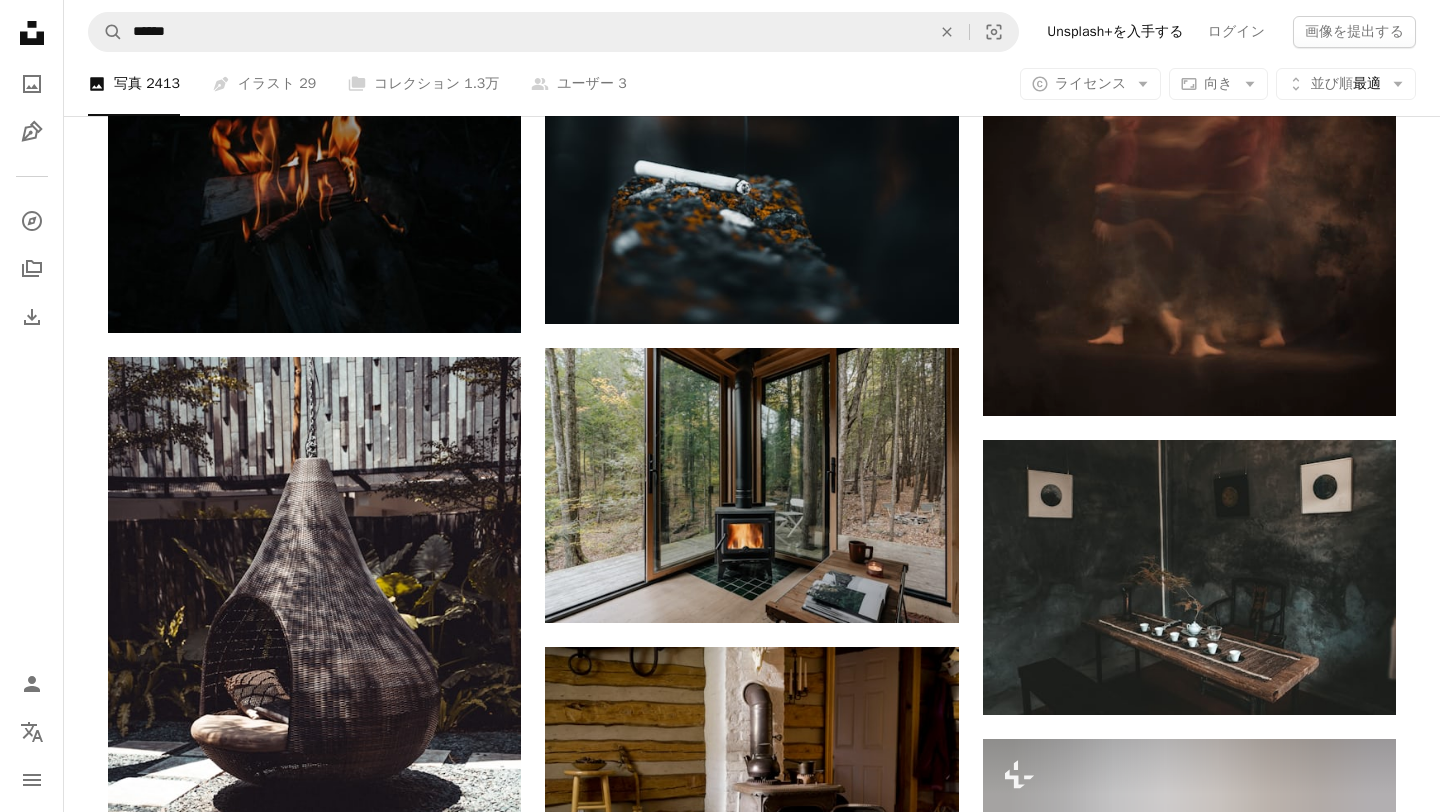 scroll, scrollTop: 15823, scrollLeft: 0, axis: vertical 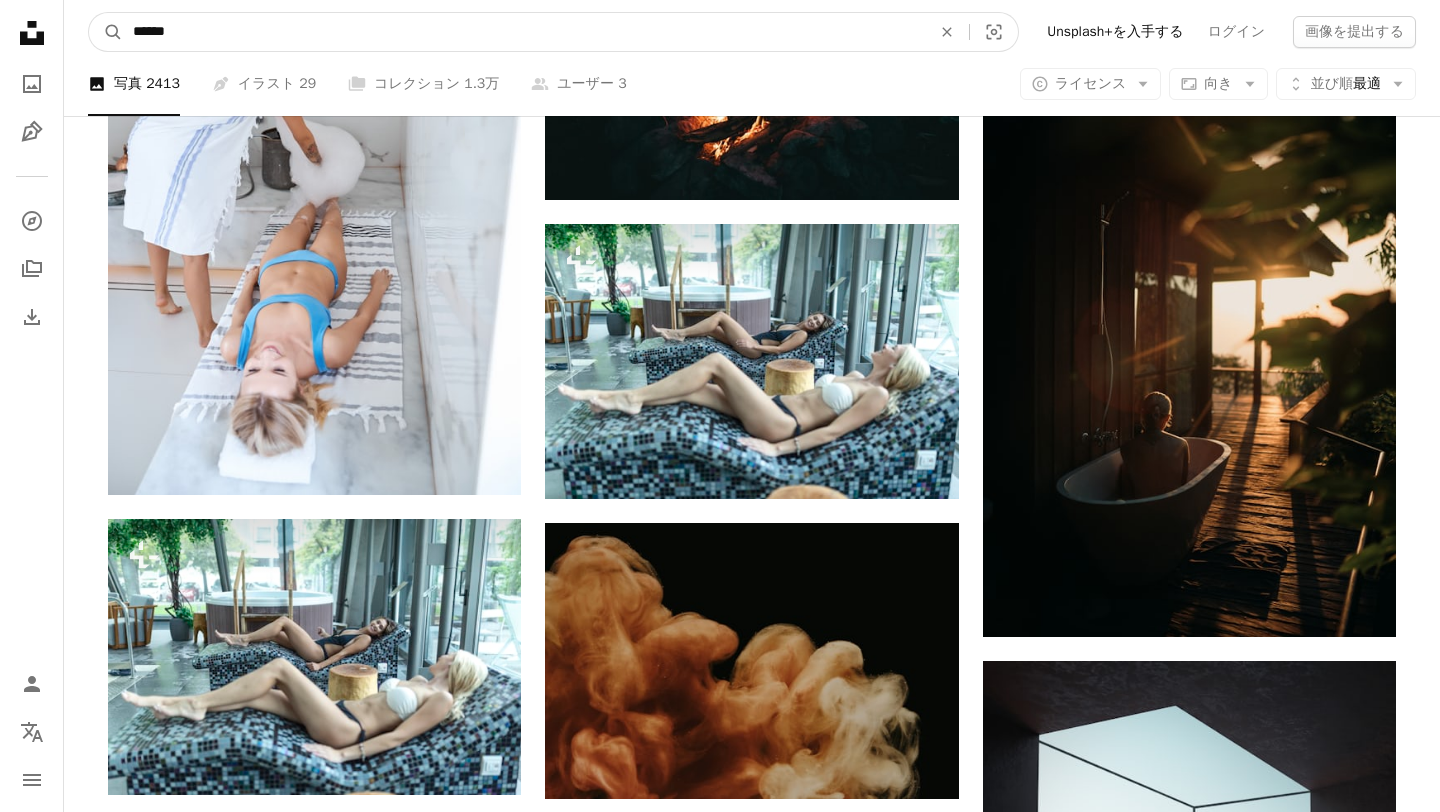 click on "******" at bounding box center (524, 32) 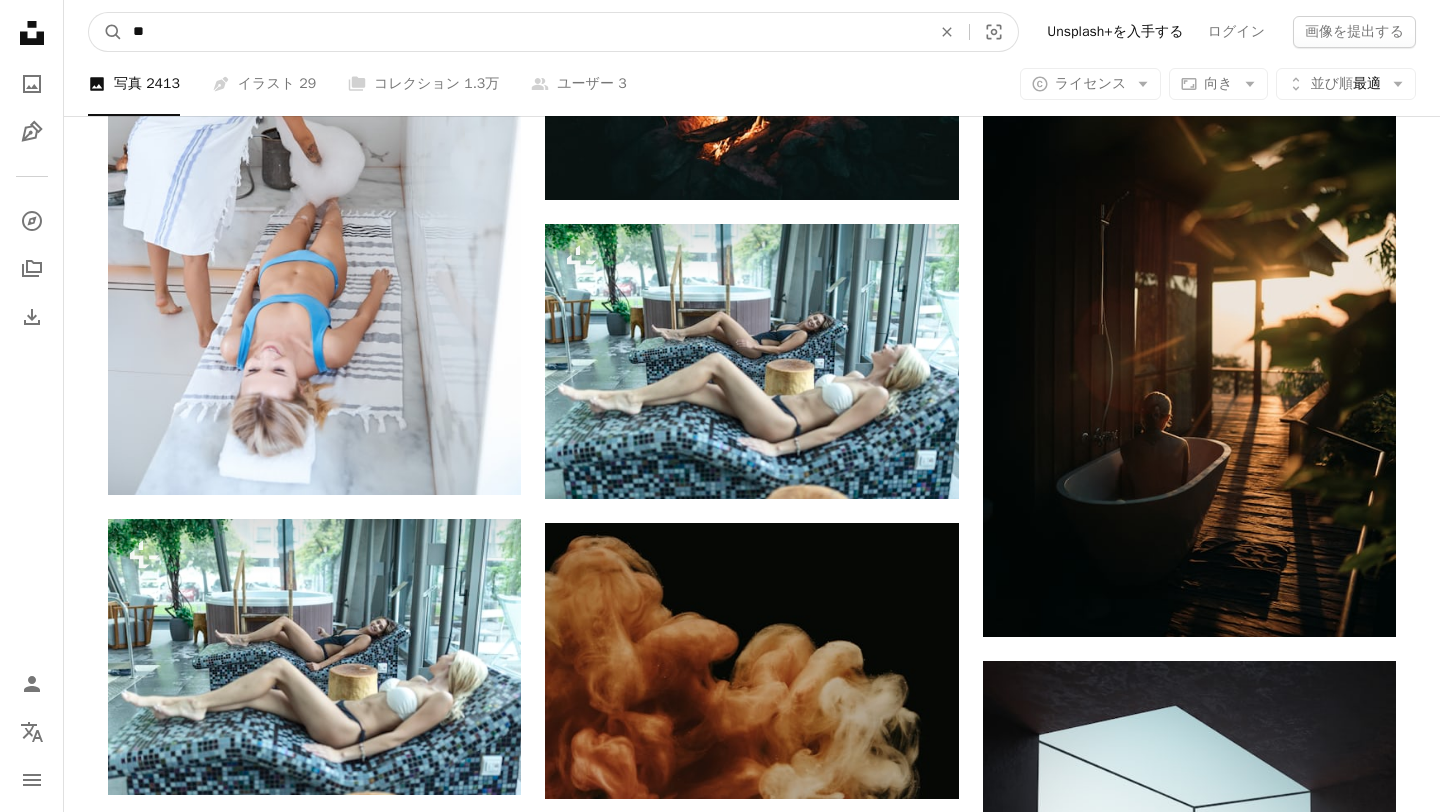 type on "*" 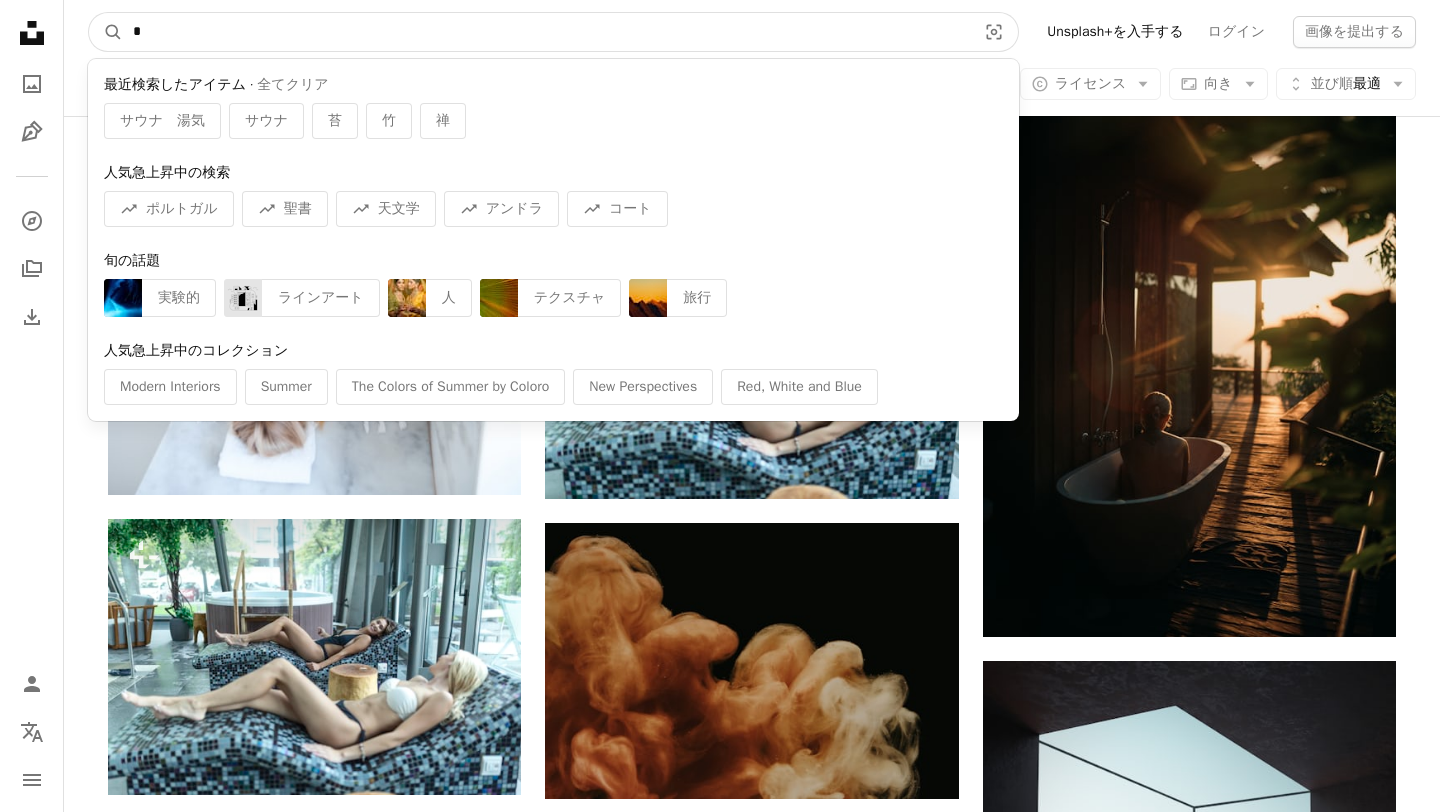 type on "*" 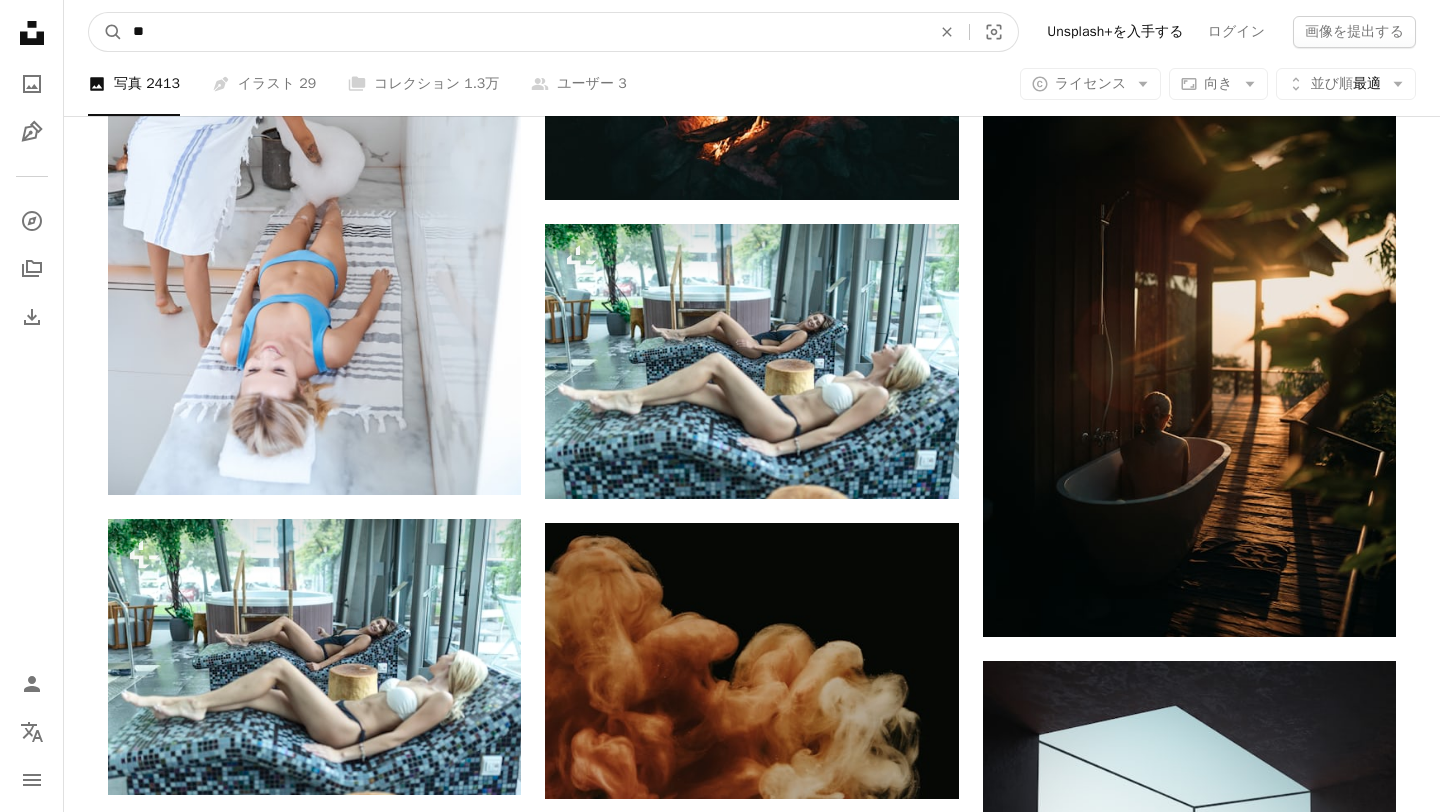 type on "*" 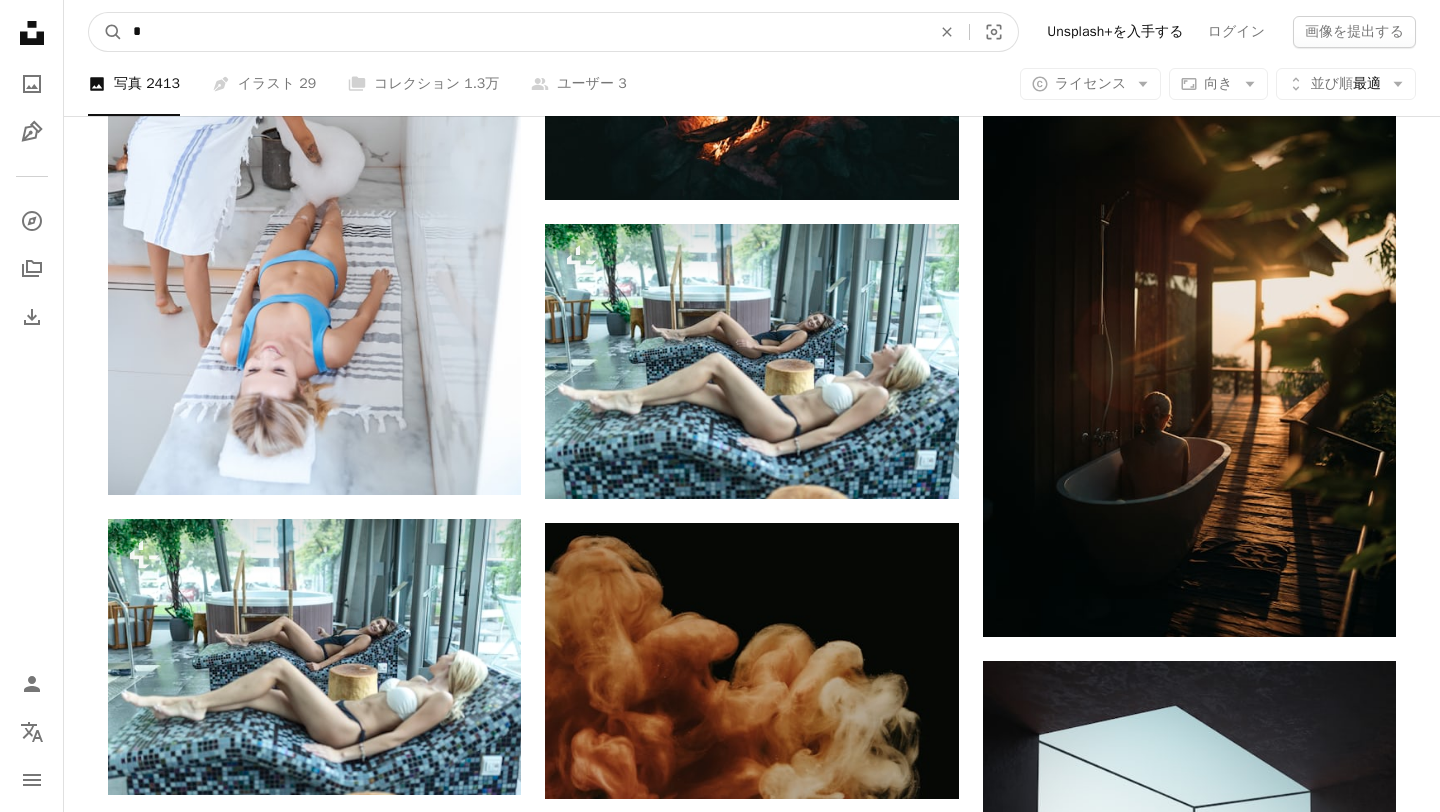 click on "A magnifying glass" at bounding box center (106, 32) 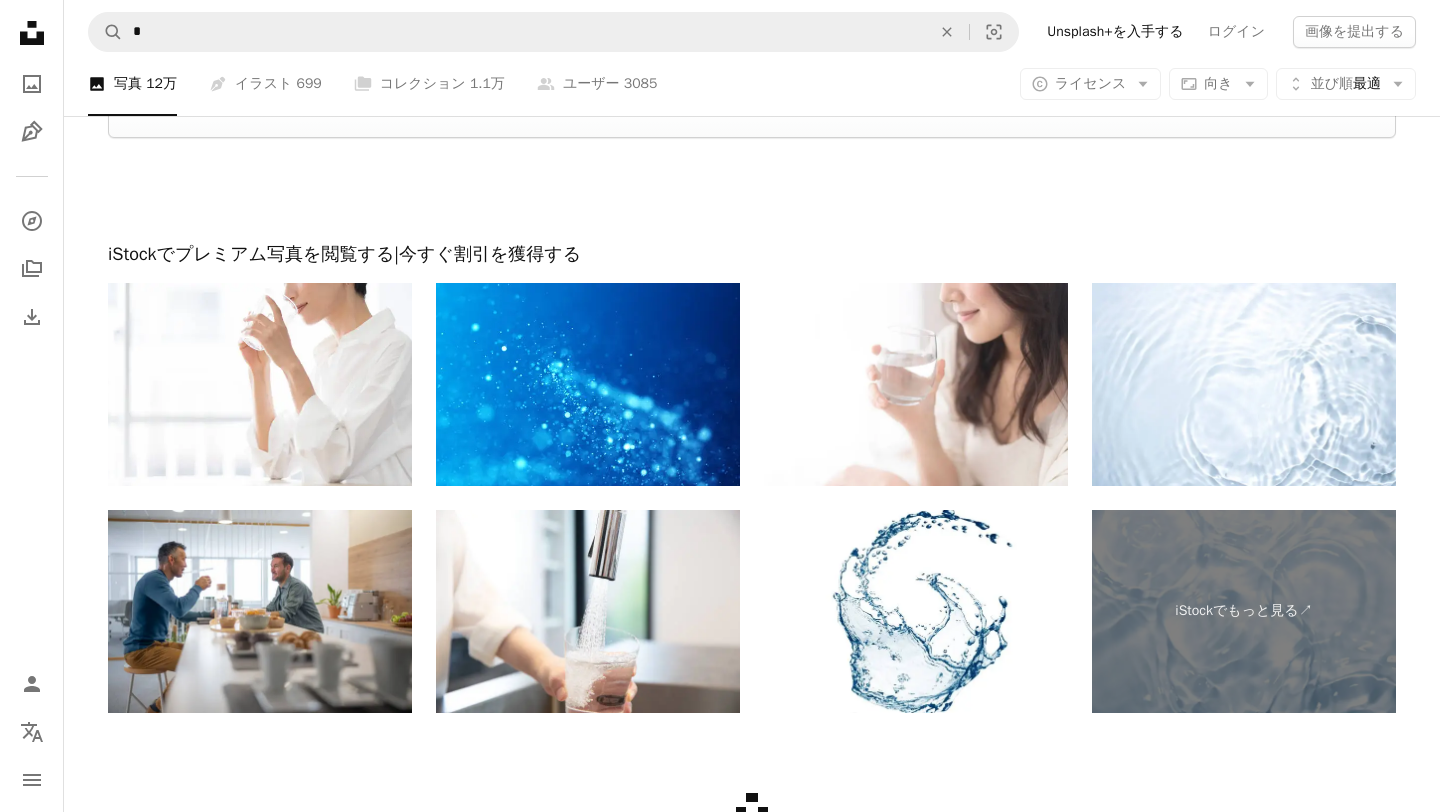 scroll, scrollTop: 3606, scrollLeft: 0, axis: vertical 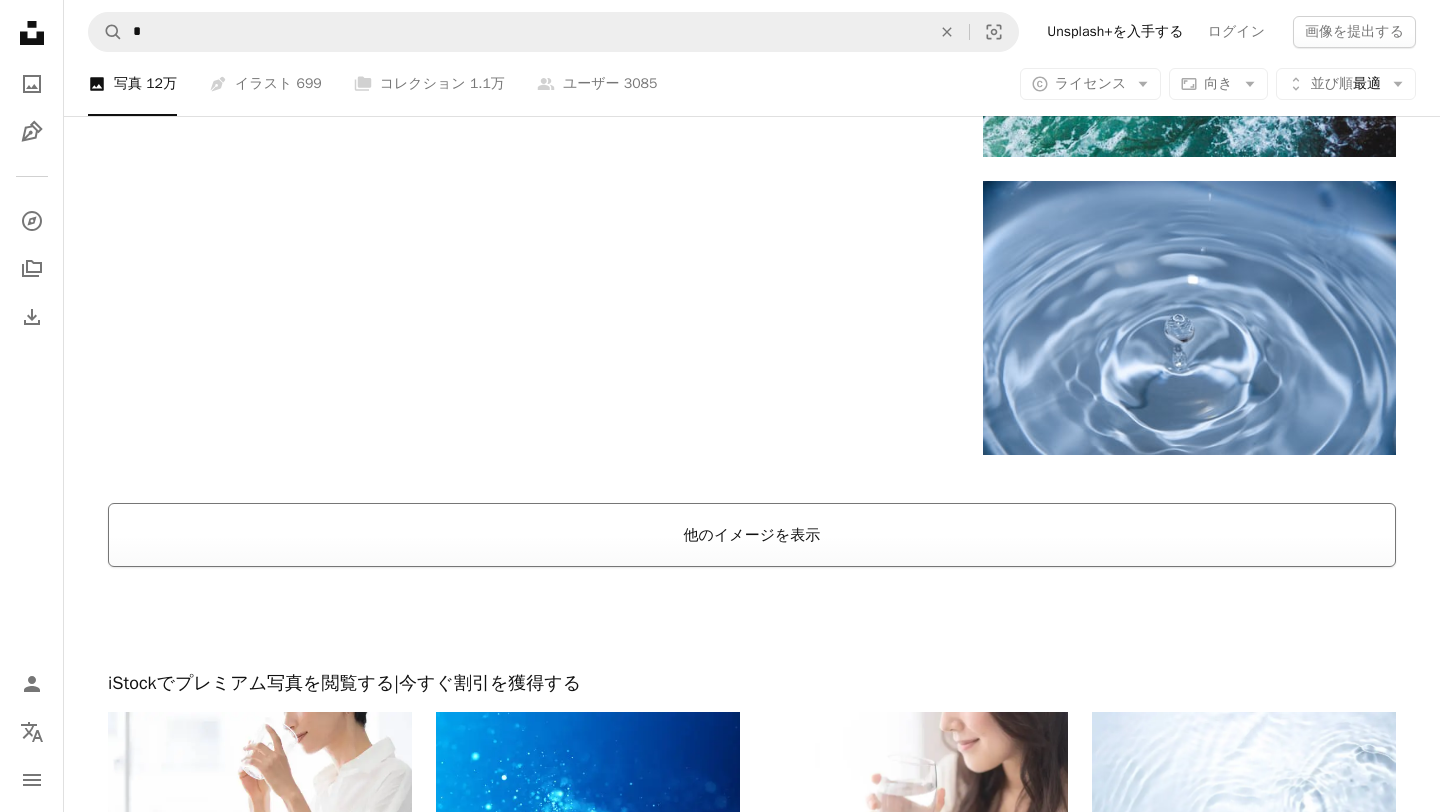 click on "他のイメージを表示" at bounding box center (752, 535) 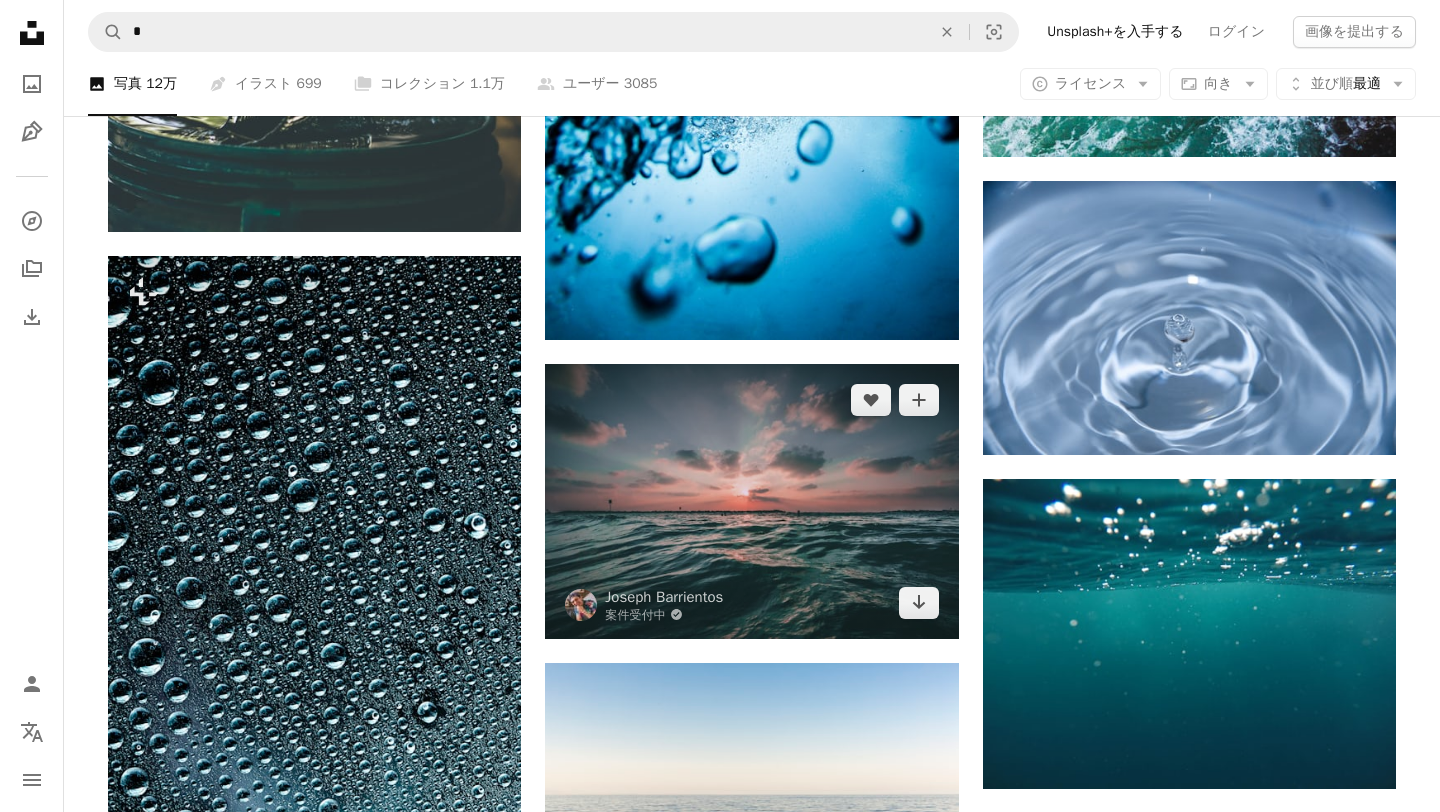 scroll, scrollTop: 3771, scrollLeft: 0, axis: vertical 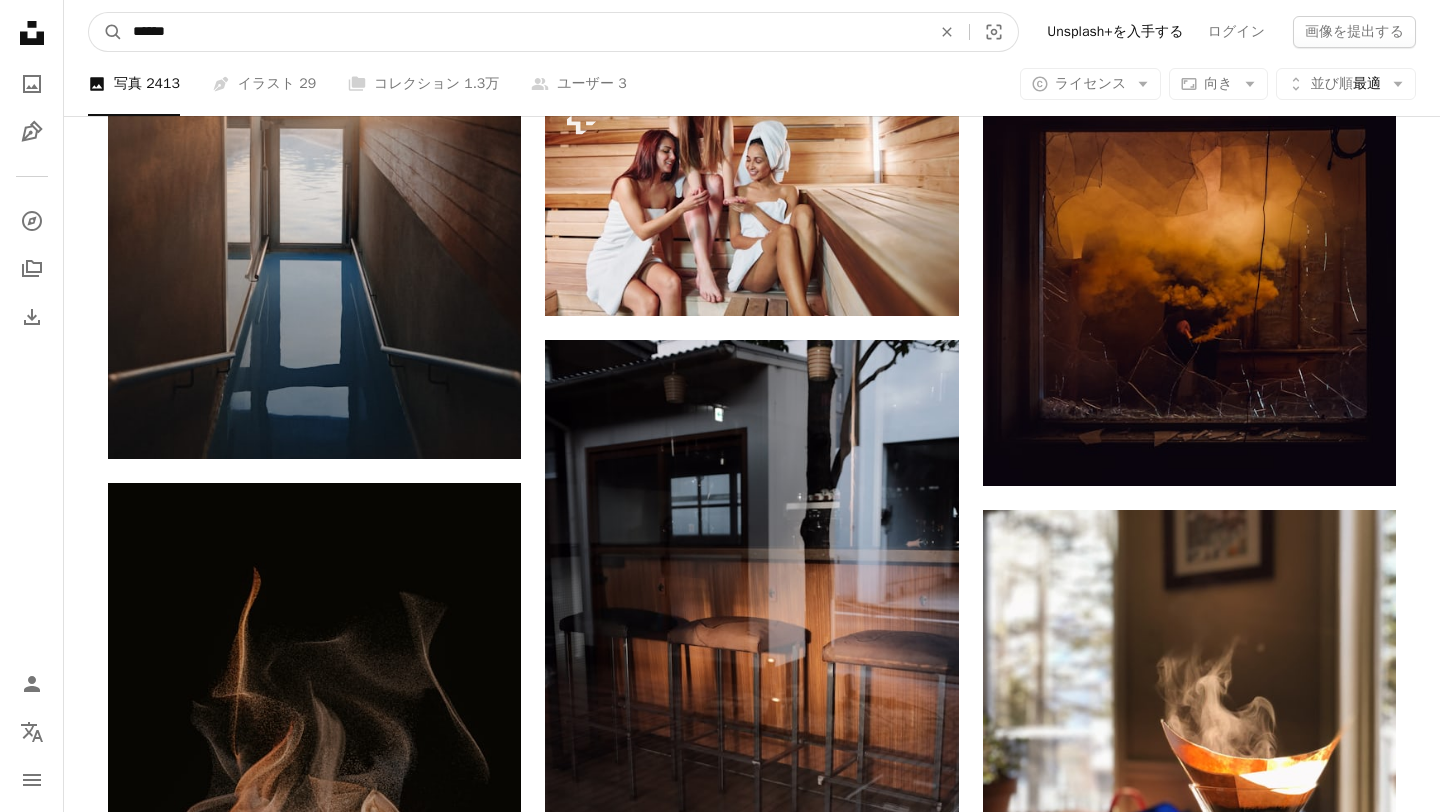 click on "******" at bounding box center [524, 32] 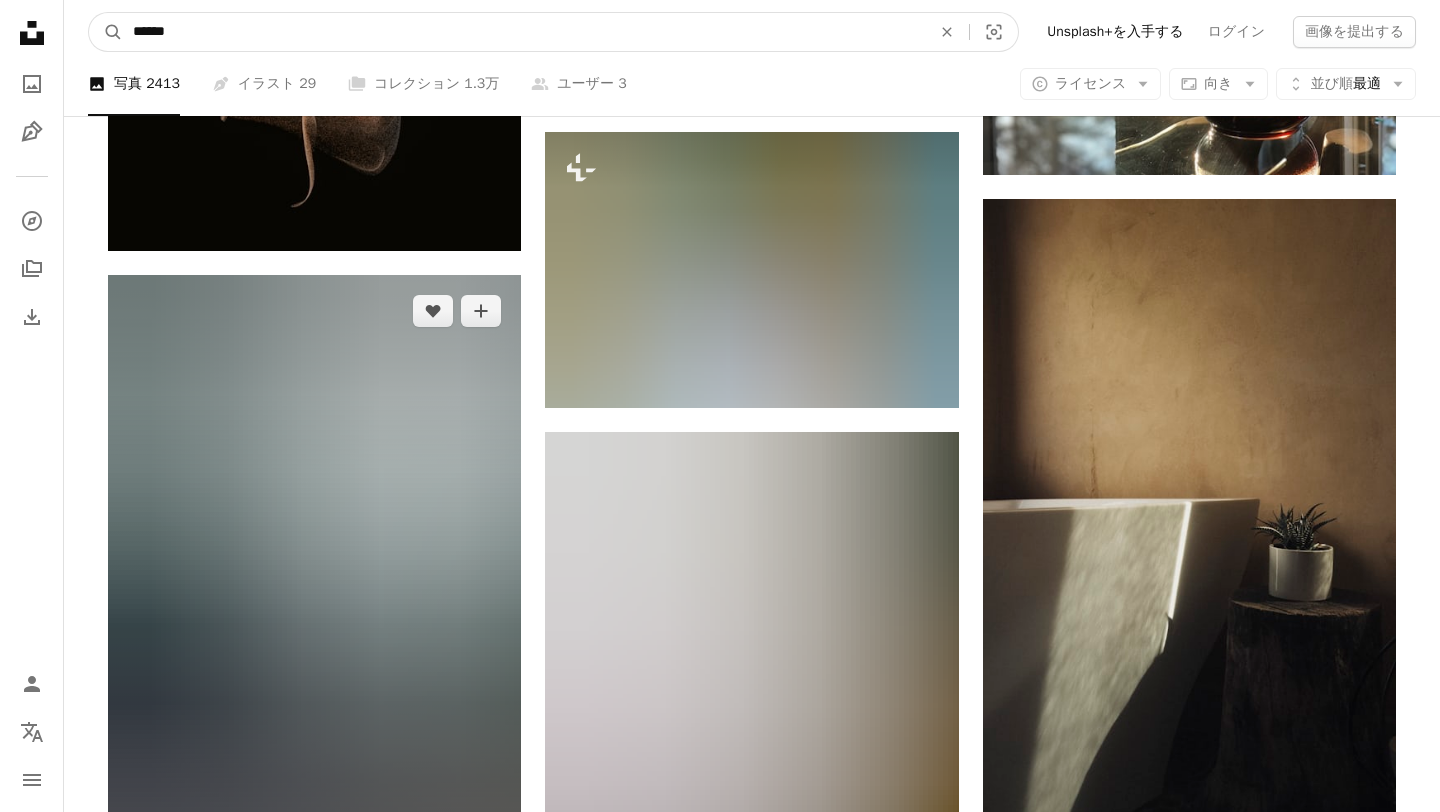 scroll, scrollTop: 22693, scrollLeft: 0, axis: vertical 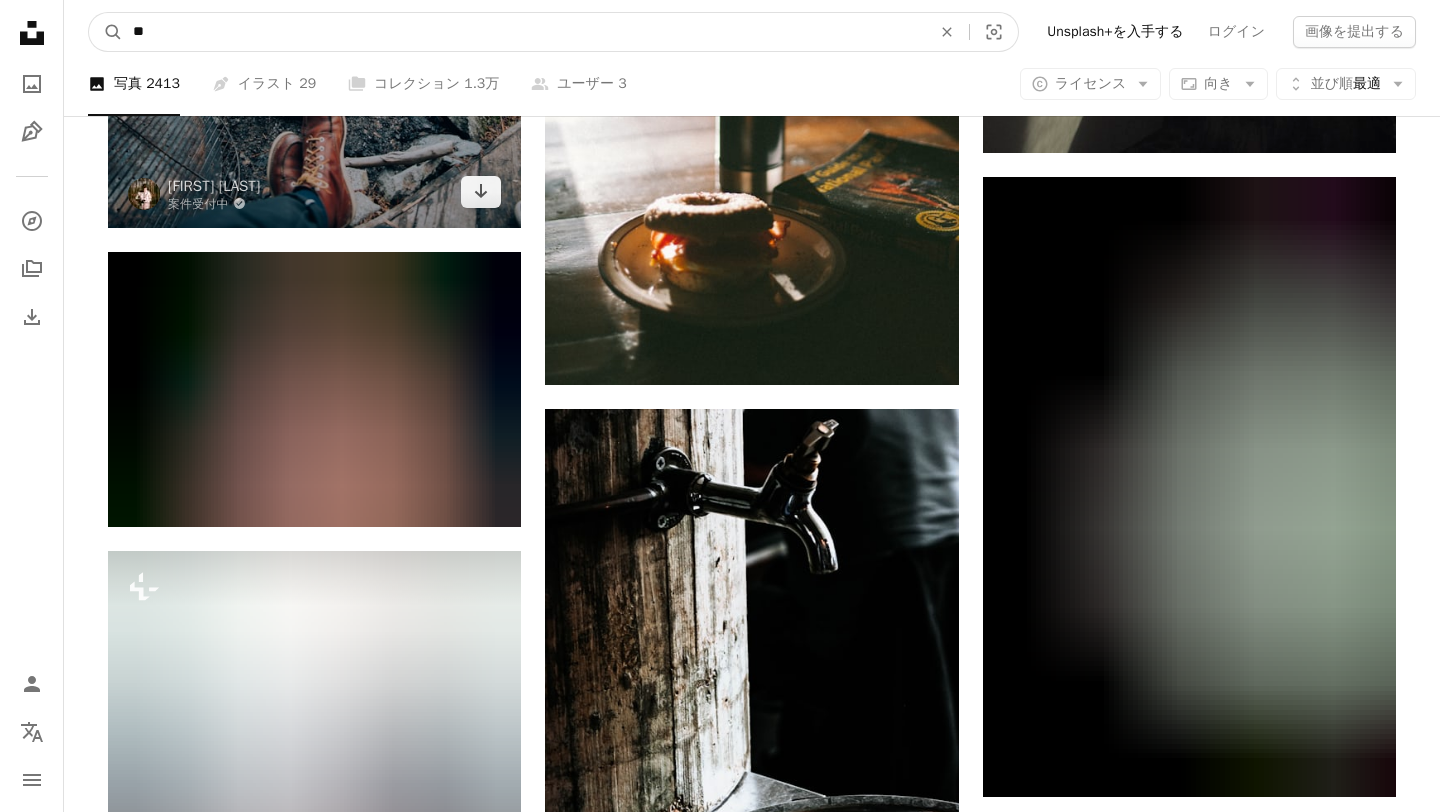 type on "*" 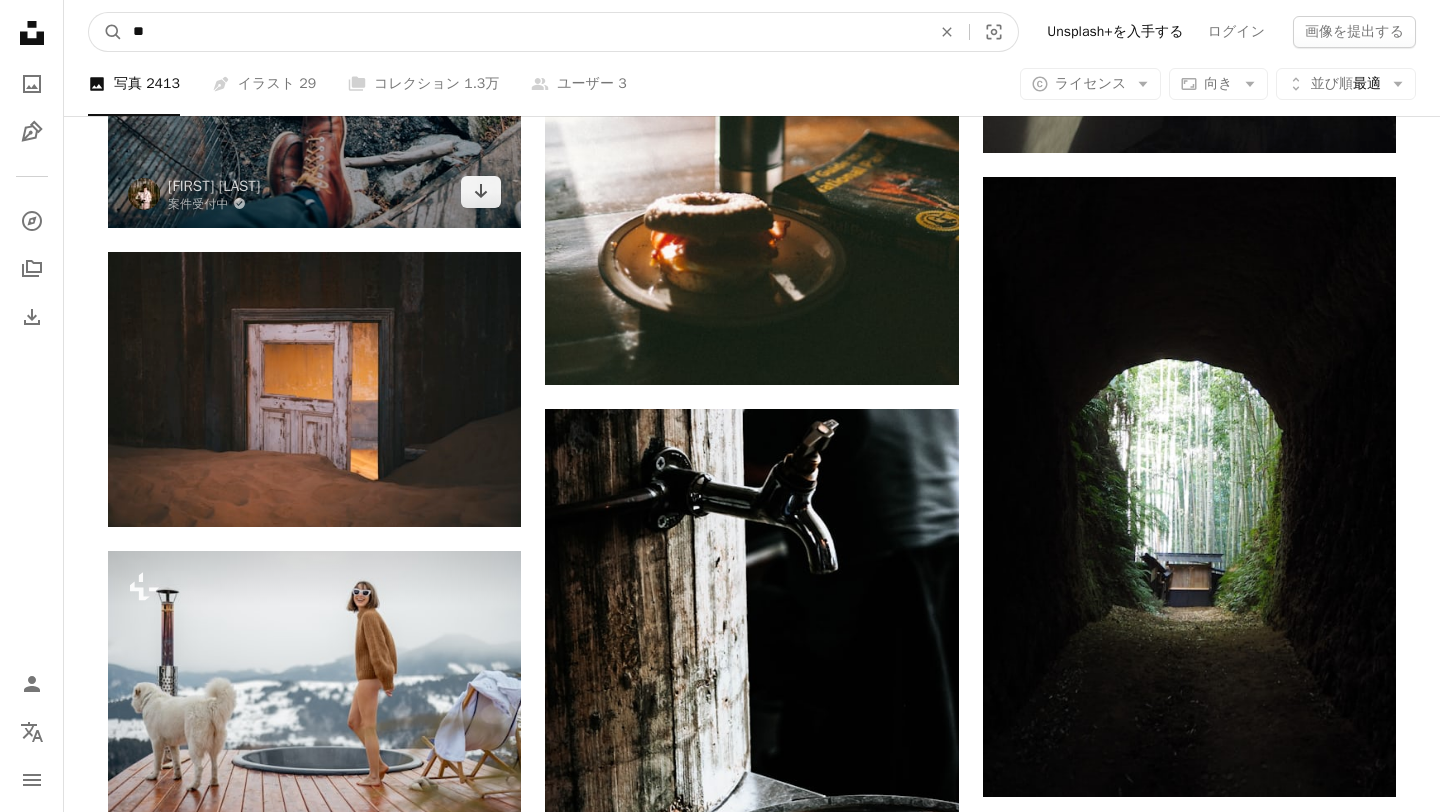 type on "**" 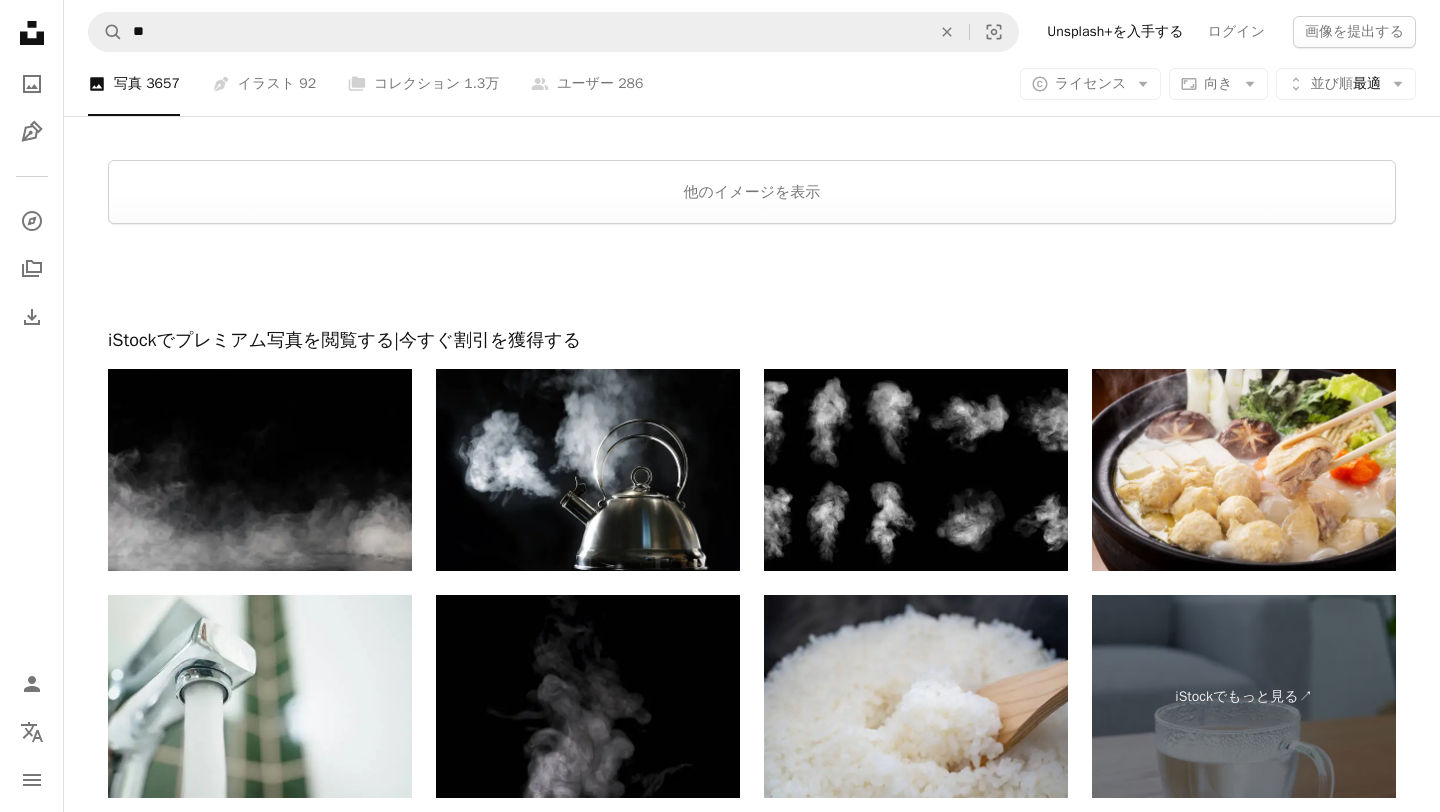 scroll, scrollTop: 4167, scrollLeft: 0, axis: vertical 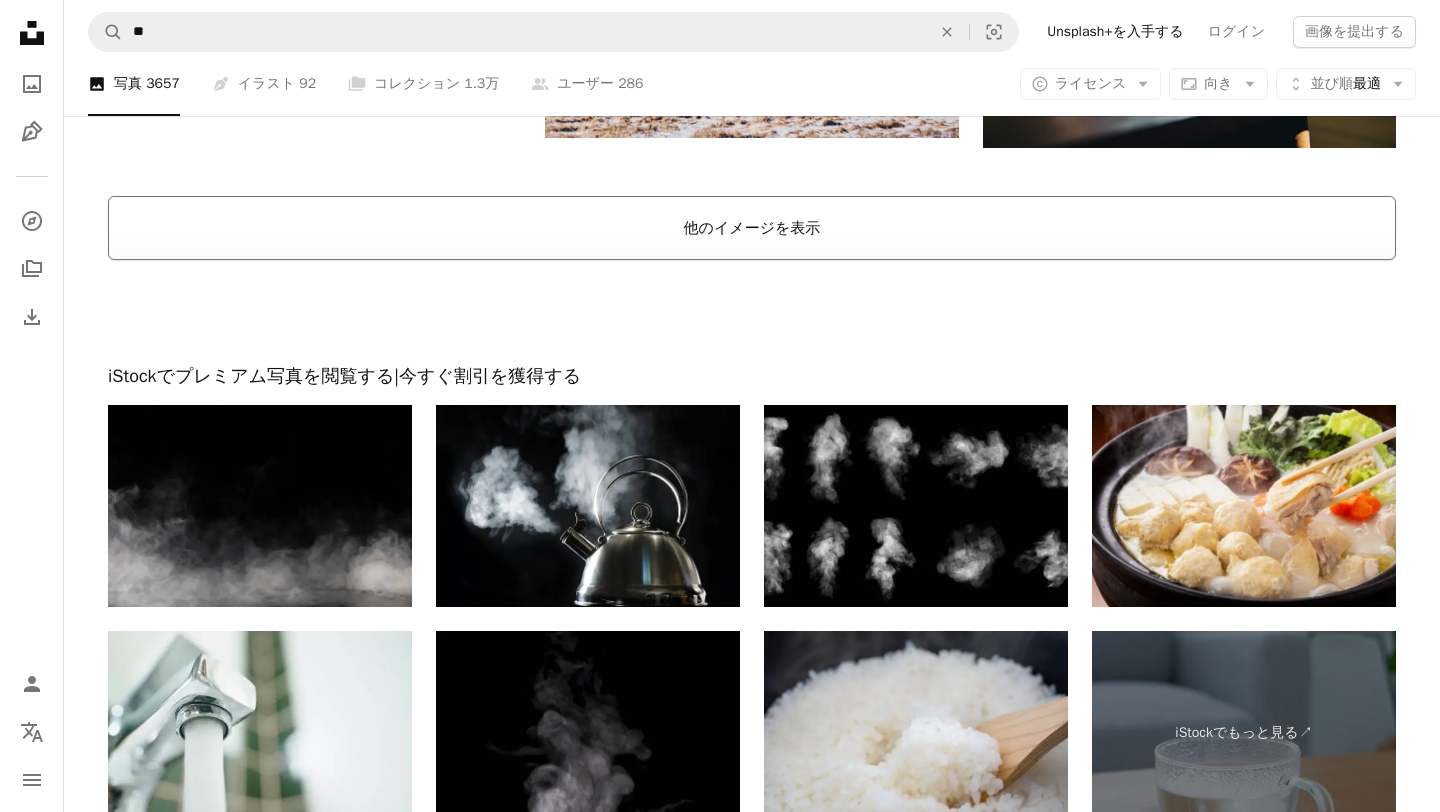 click on "他のイメージを表示" at bounding box center (752, 228) 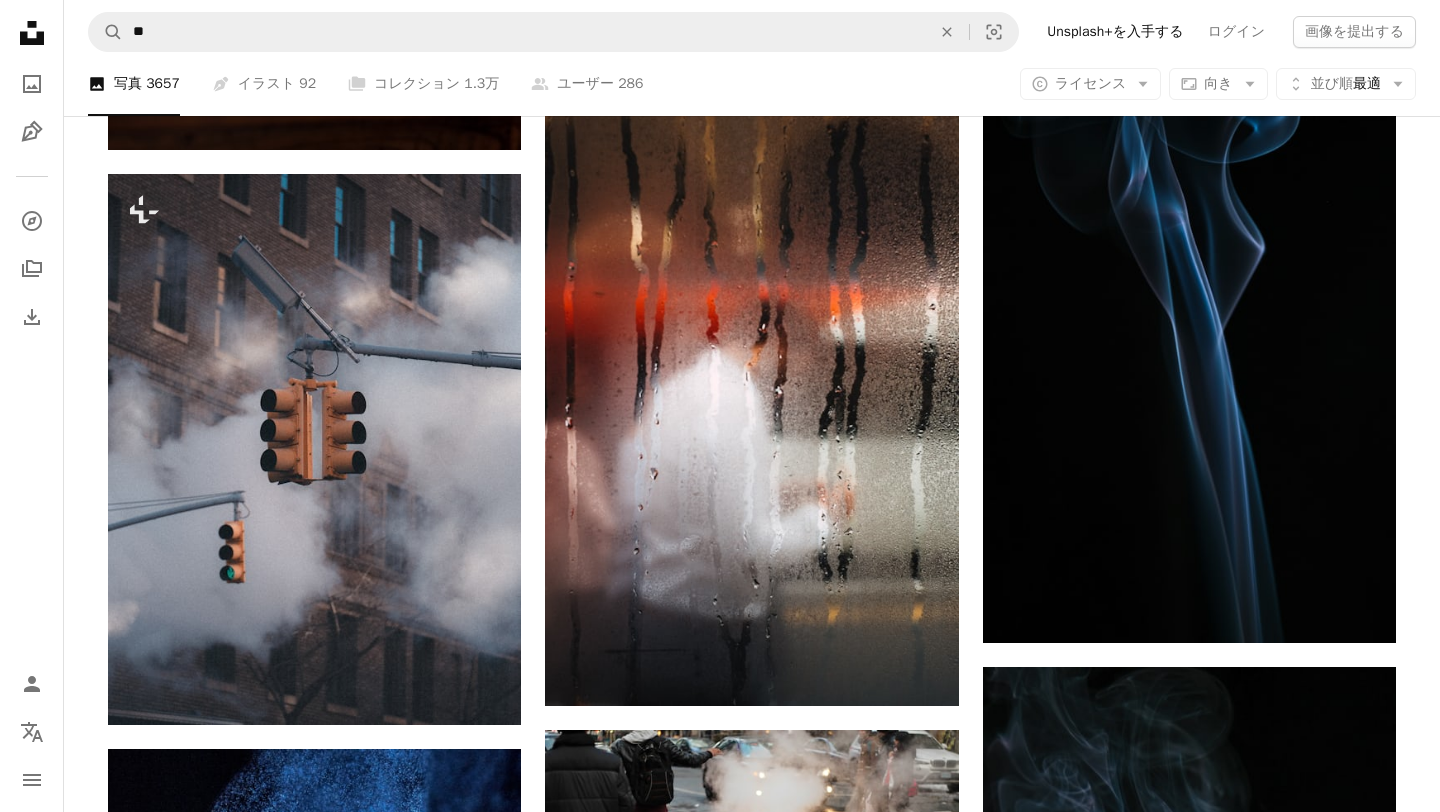 scroll, scrollTop: 5071, scrollLeft: 0, axis: vertical 